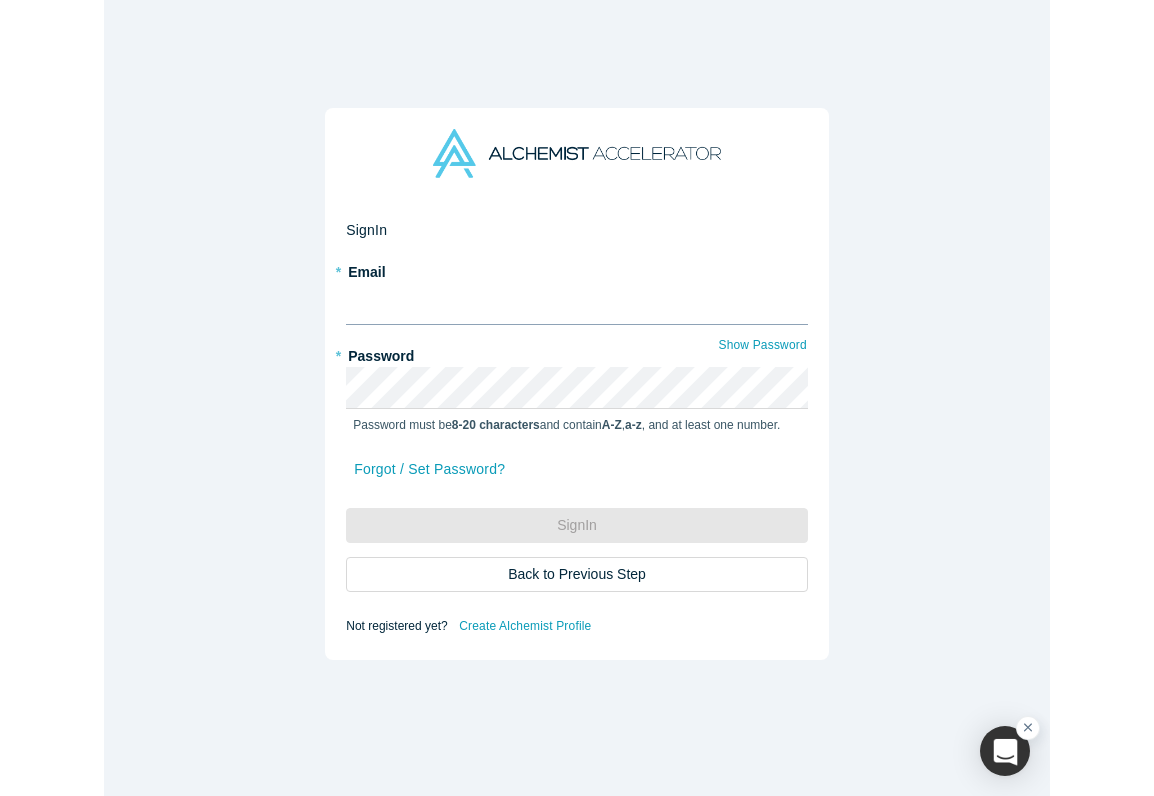 scroll, scrollTop: 0, scrollLeft: 0, axis: both 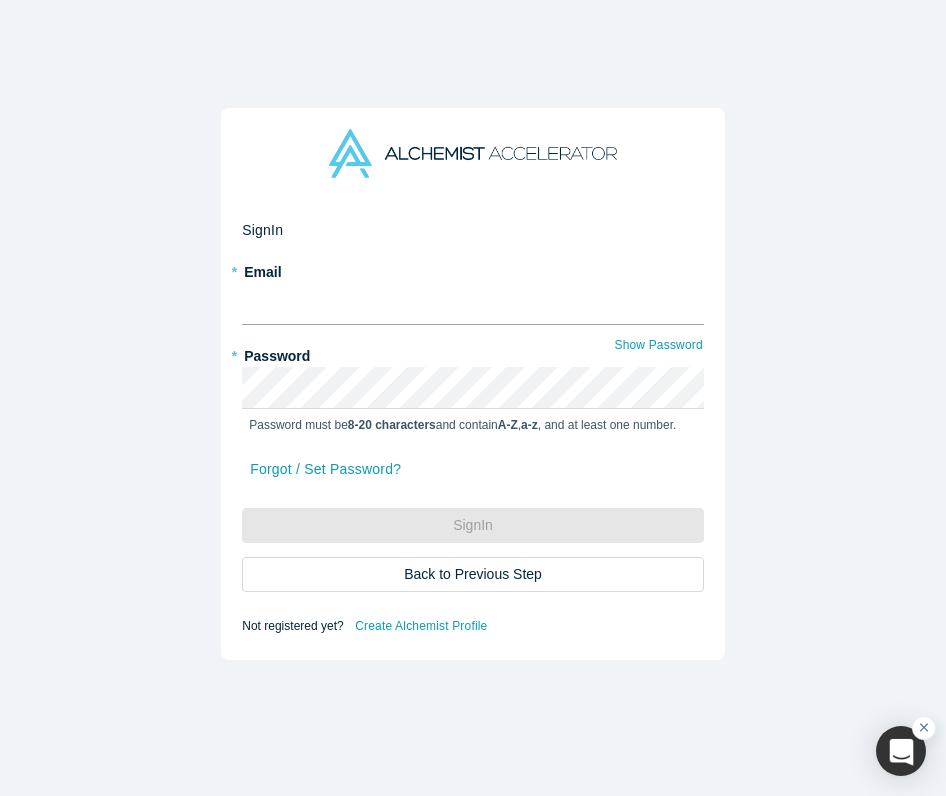 click at bounding box center [473, 304] 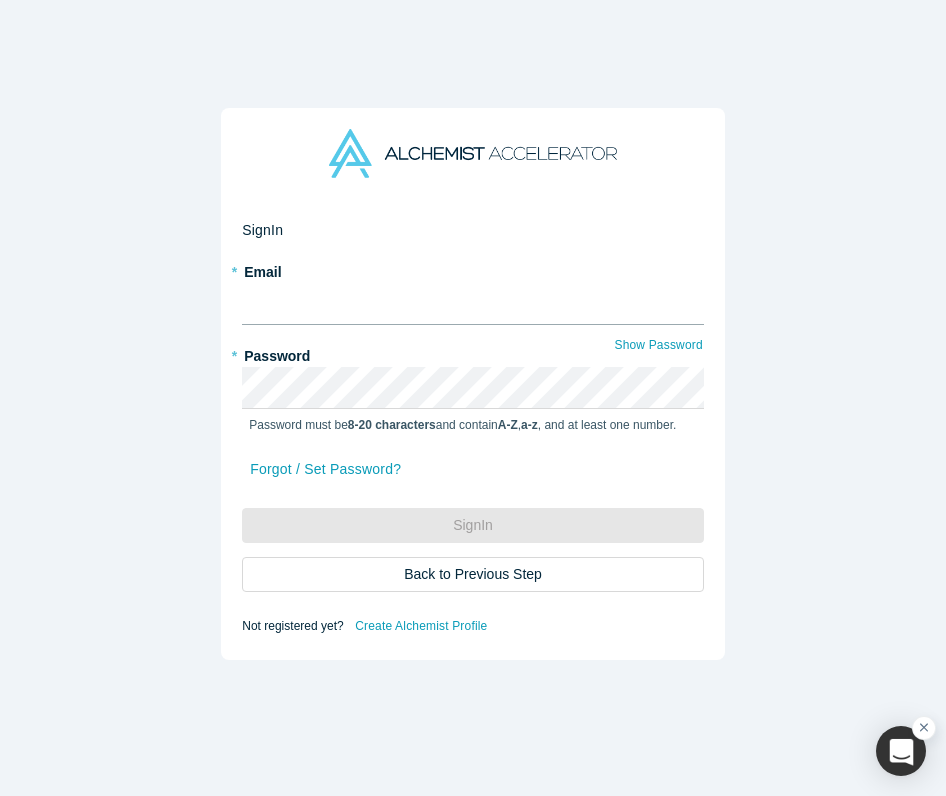 click at bounding box center (473, 304) 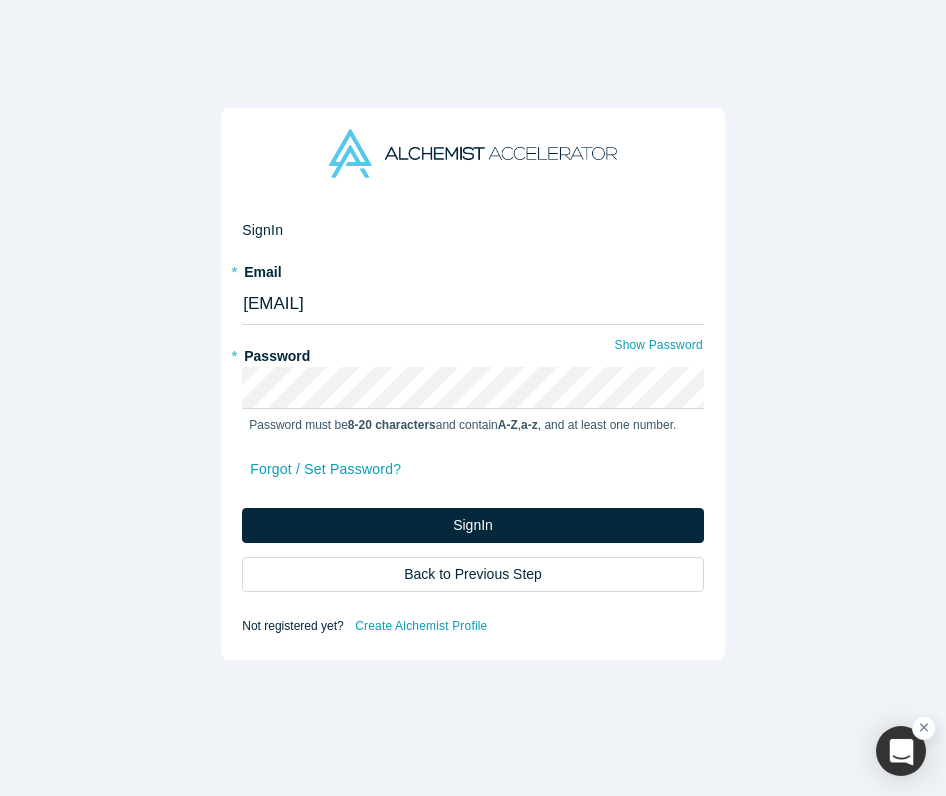 click on "Sign In * Email [EMAIL] * Password Show Password Password must be 8-20 characters and contain A-Z , a-z , and at least one number. Forgot / Set Password? Sign In Back to Previous Step Not registered yet? Create Alchemist Profile" at bounding box center (473, 398) 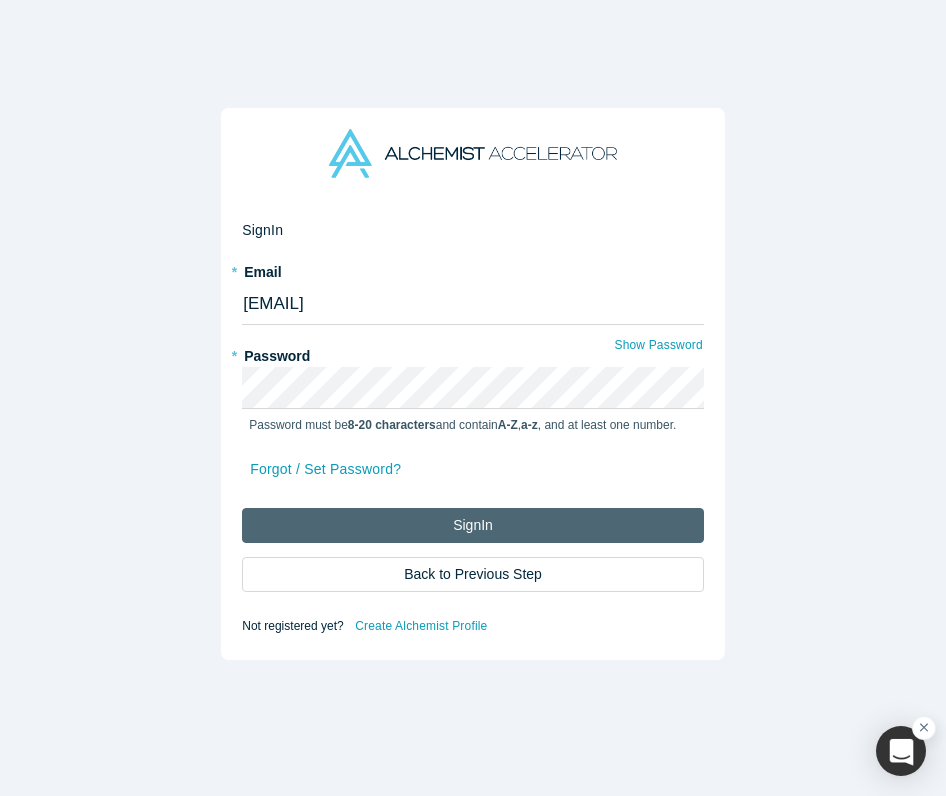 click on "Sign  In" at bounding box center [473, 525] 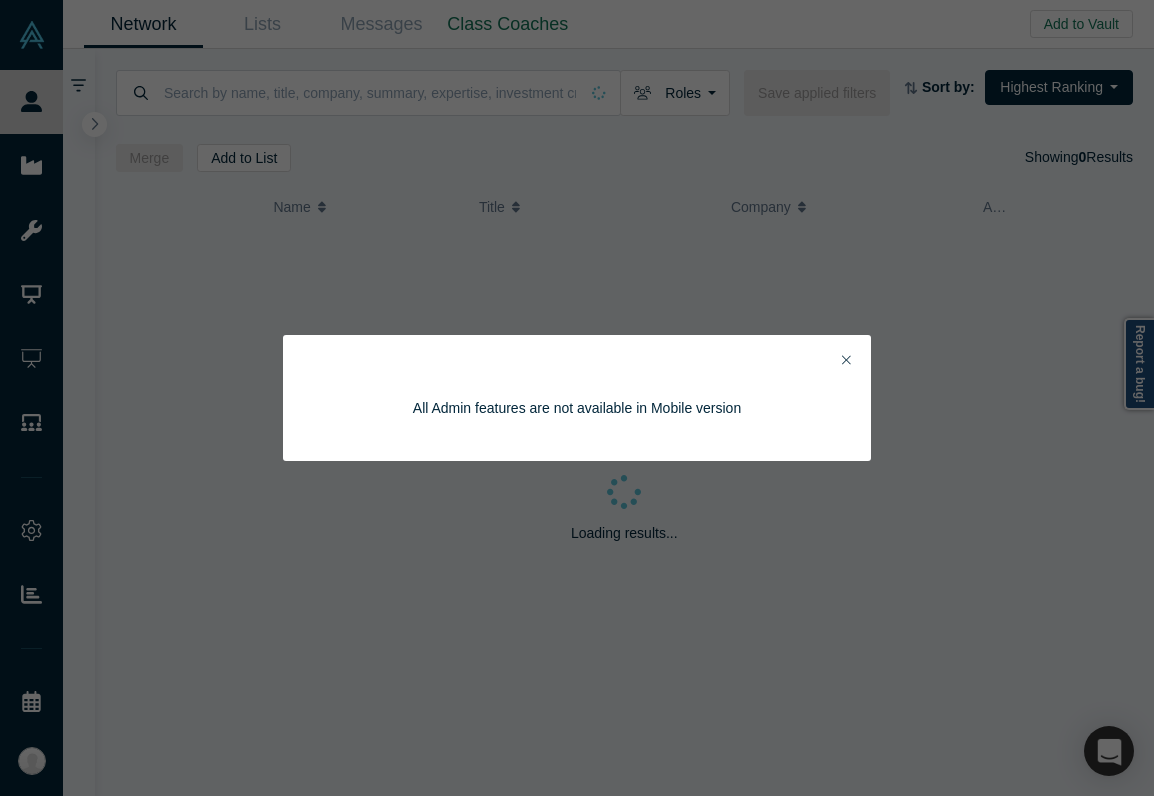 click 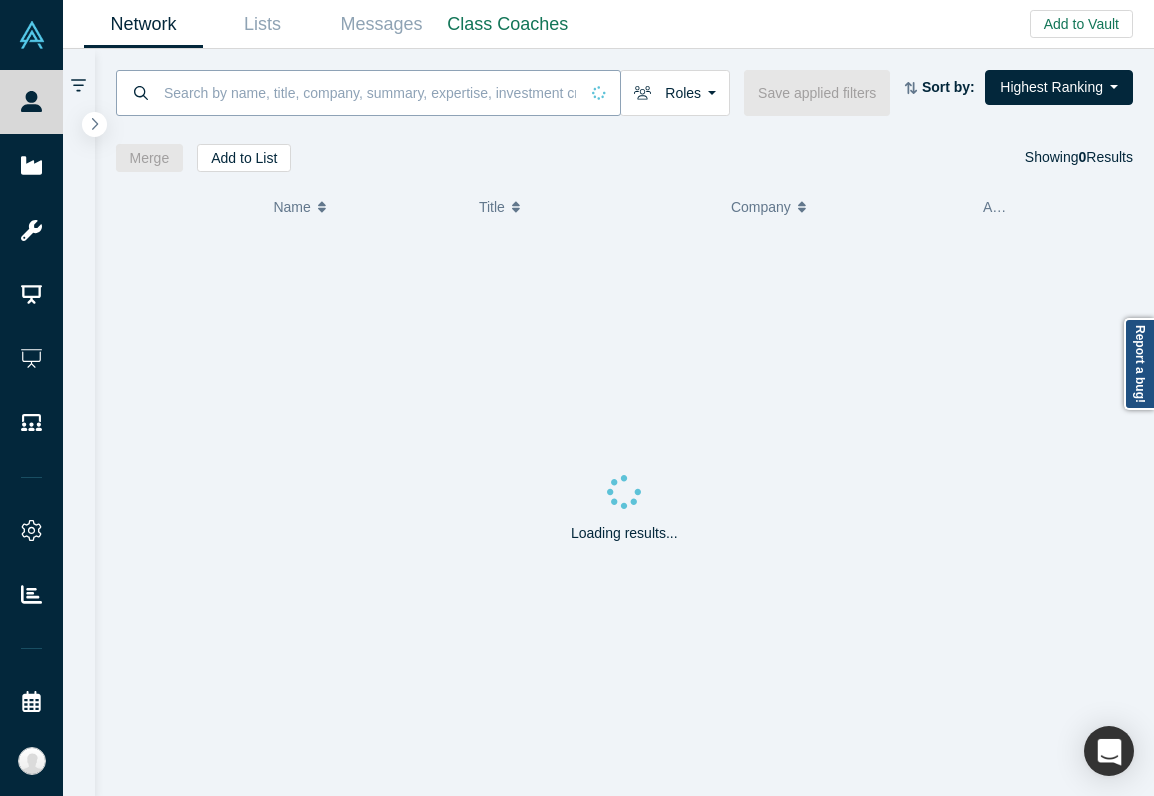 click at bounding box center (370, 92) 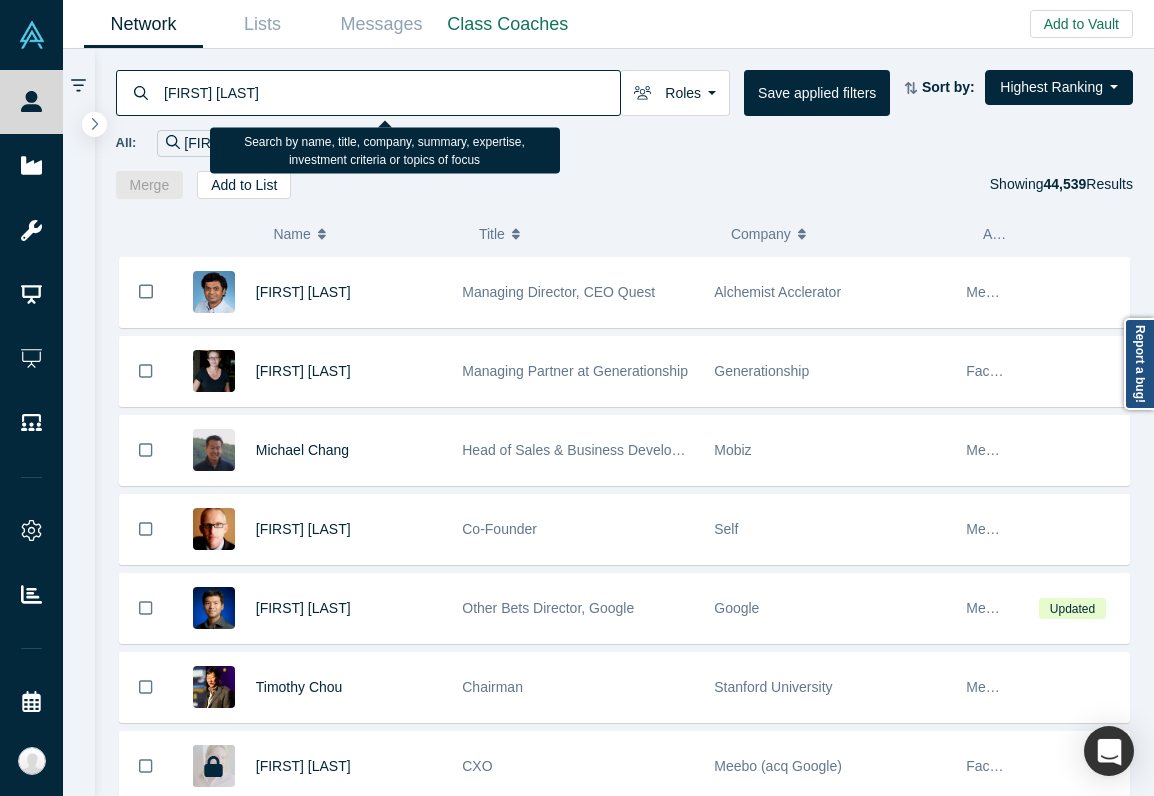 type on "[FIRST] [LAST]" 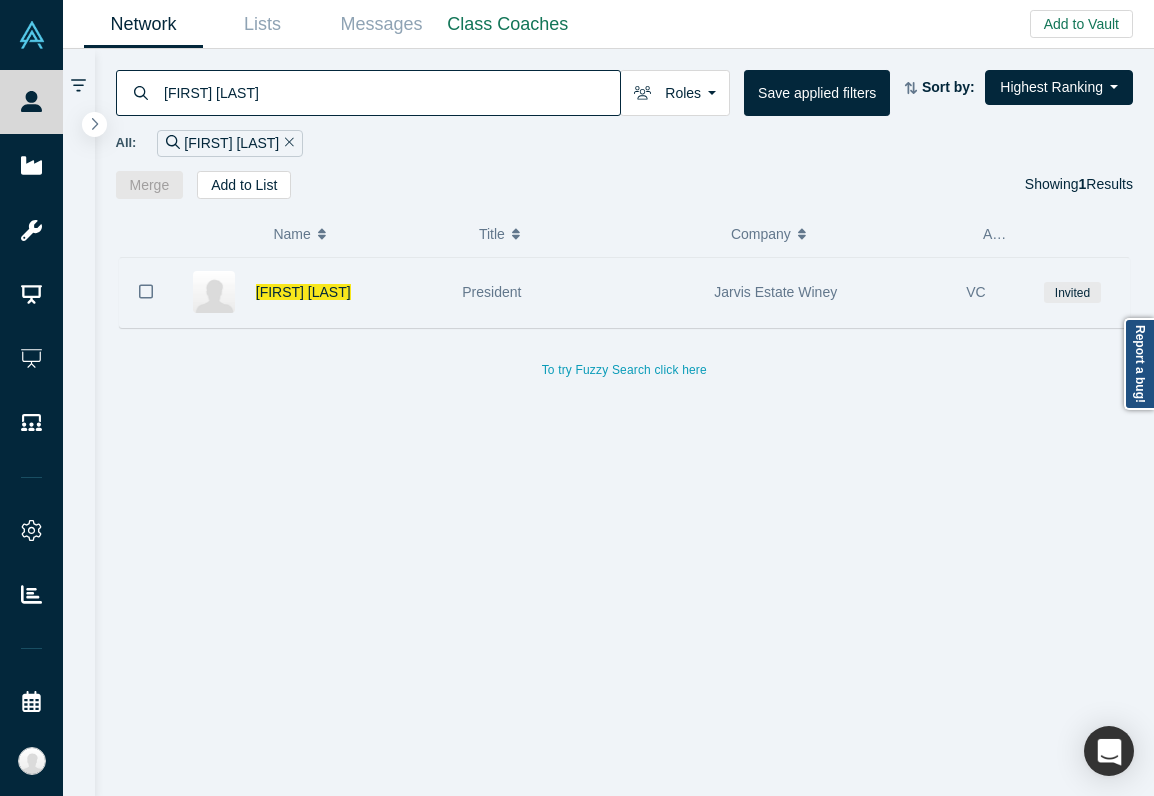 click on "[FIRST] [LAST]" at bounding box center [349, 292] 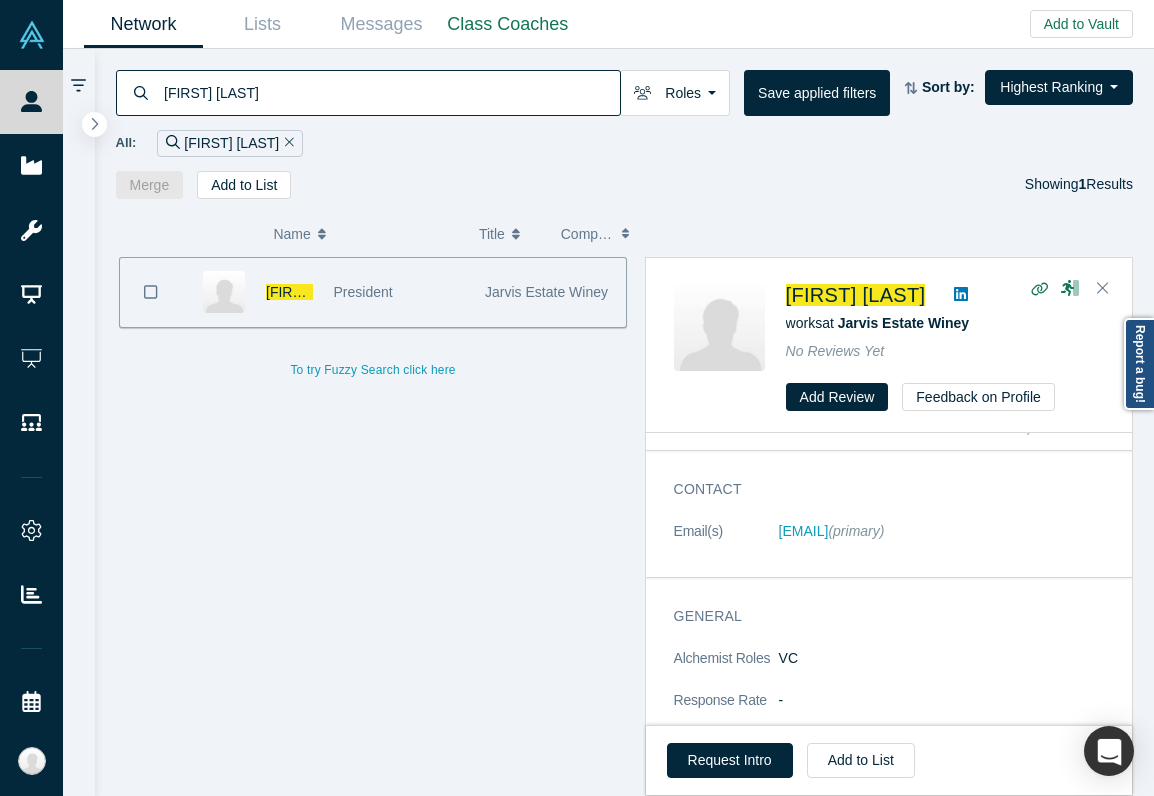 scroll, scrollTop: 0, scrollLeft: 0, axis: both 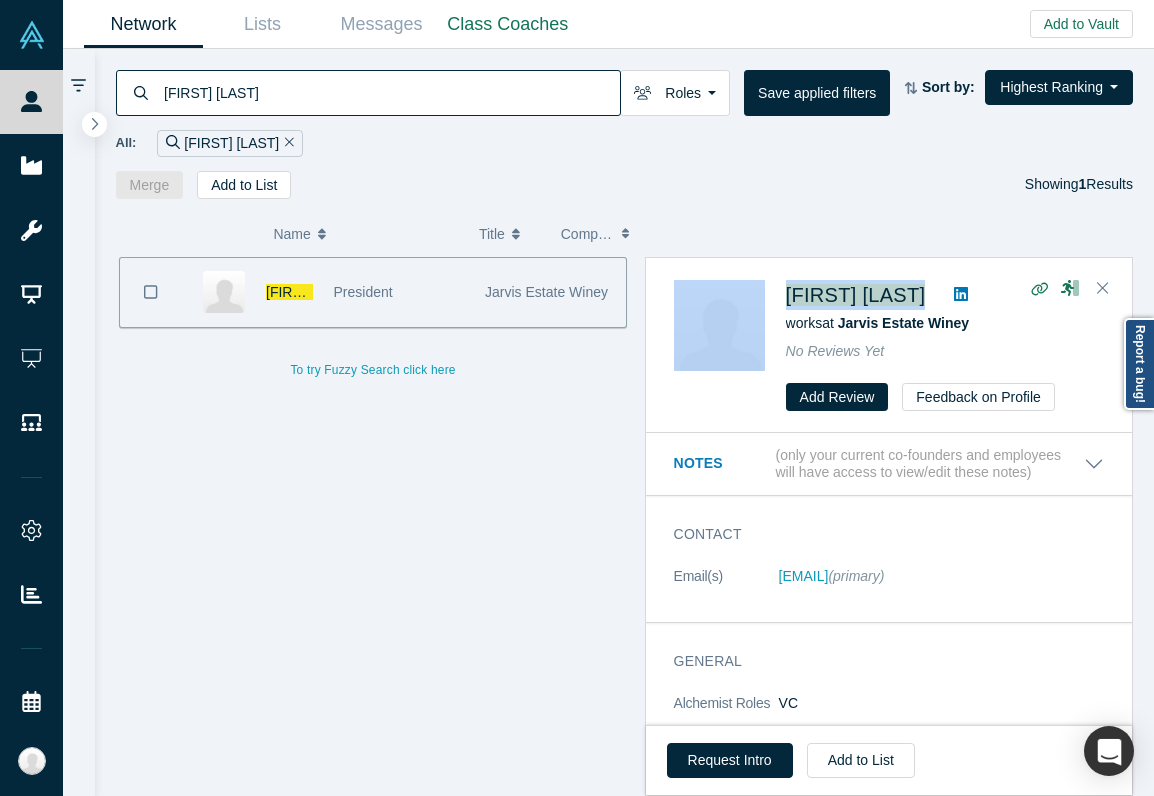 drag, startPoint x: 891, startPoint y: 296, endPoint x: 761, endPoint y: 293, distance: 130.0346 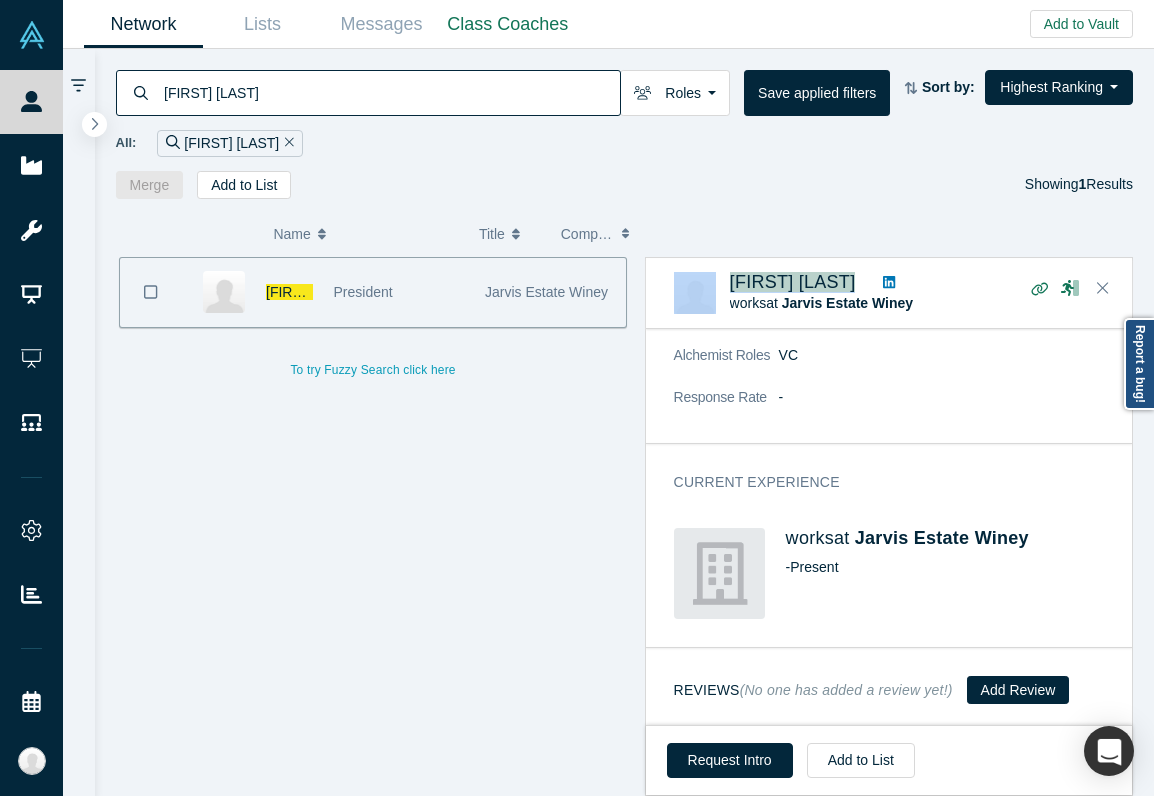 scroll, scrollTop: 0, scrollLeft: 0, axis: both 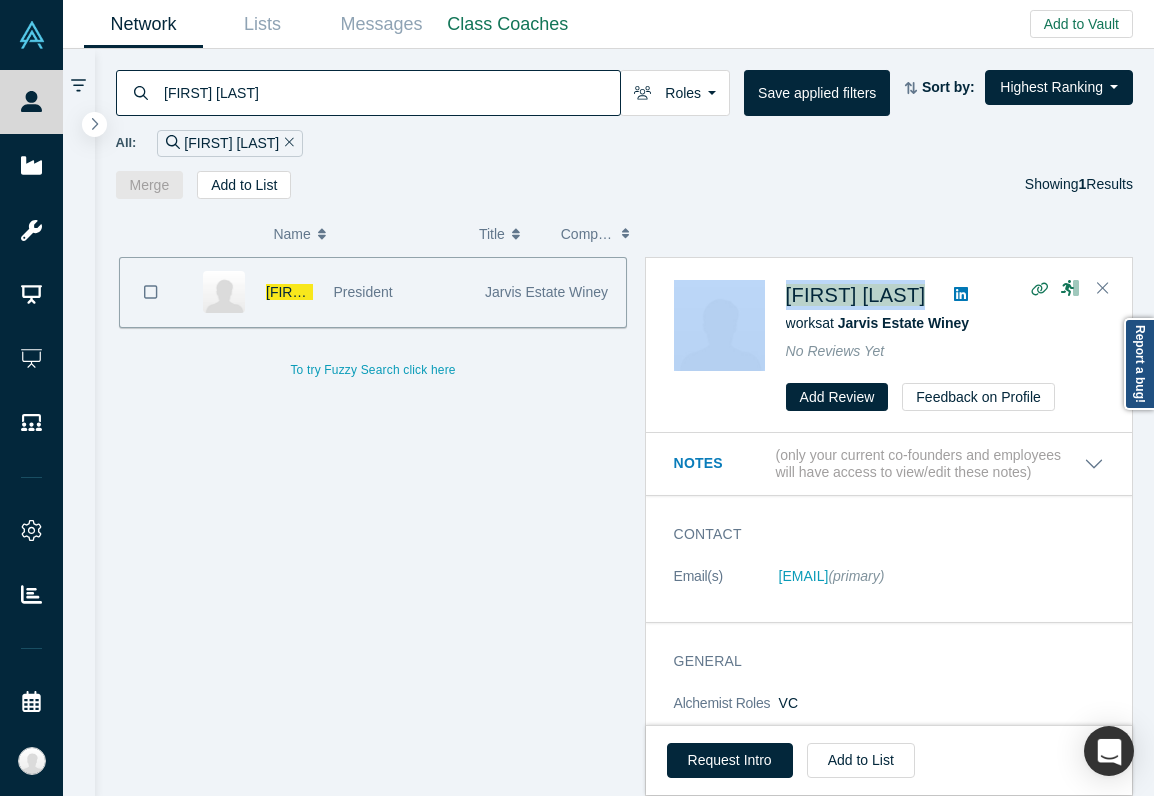 copy on "[FIRST] [LAST]" 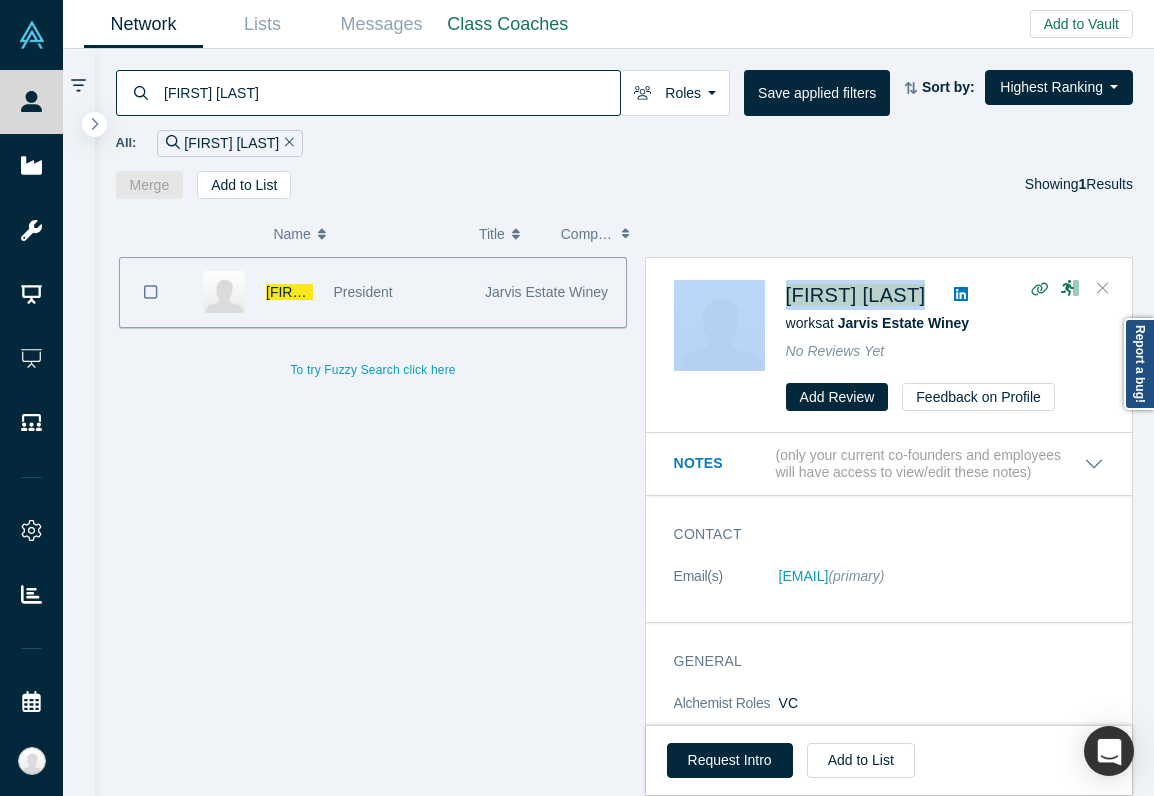 copy on "[FIRST] [LAST]" 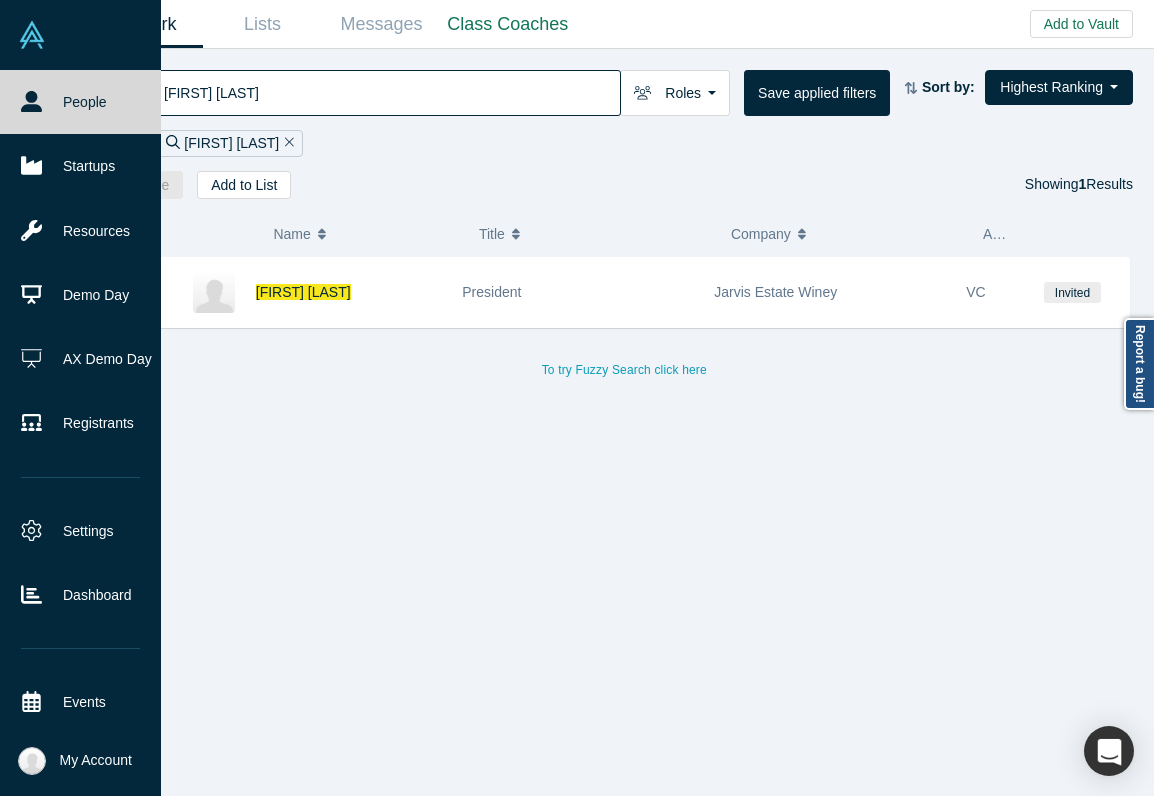 click on "People" at bounding box center (80, 102) 